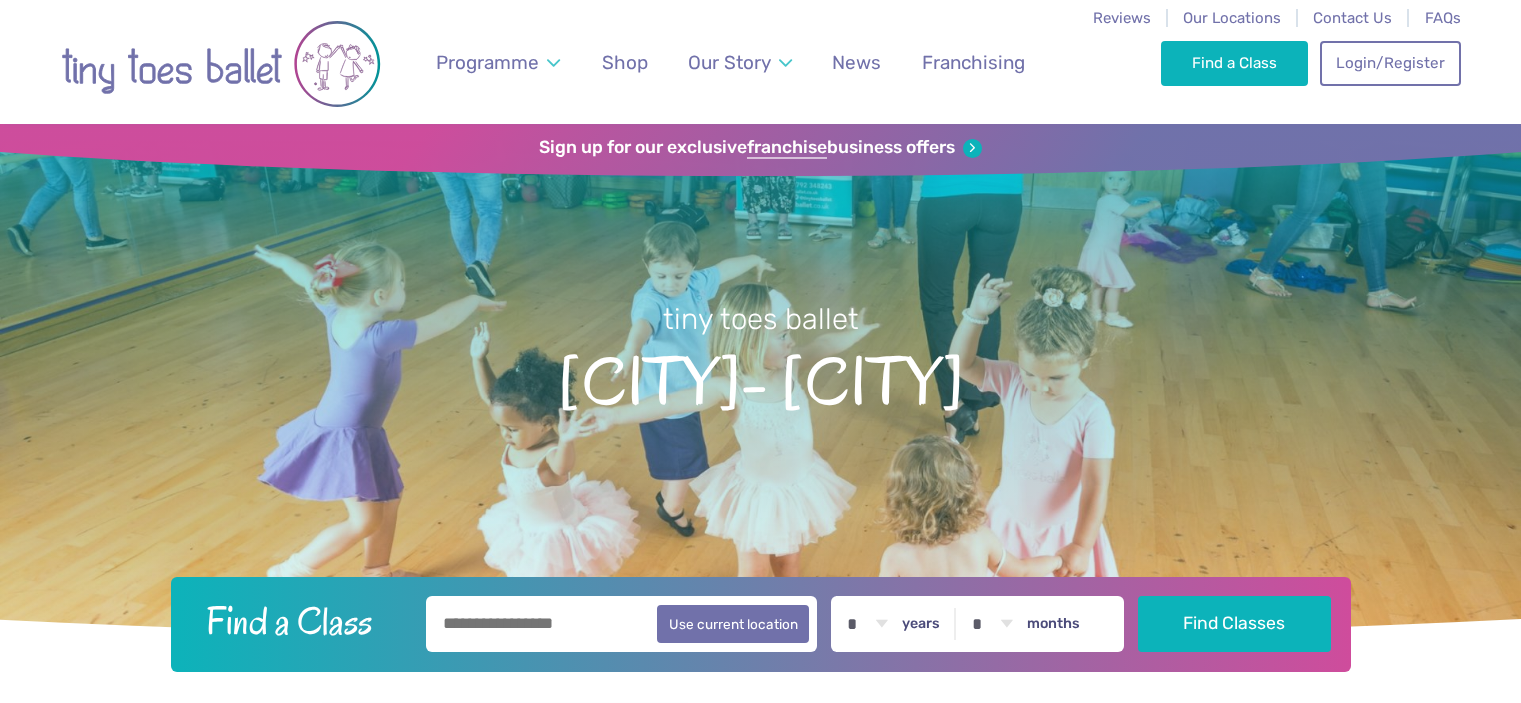 scroll, scrollTop: 0, scrollLeft: 0, axis: both 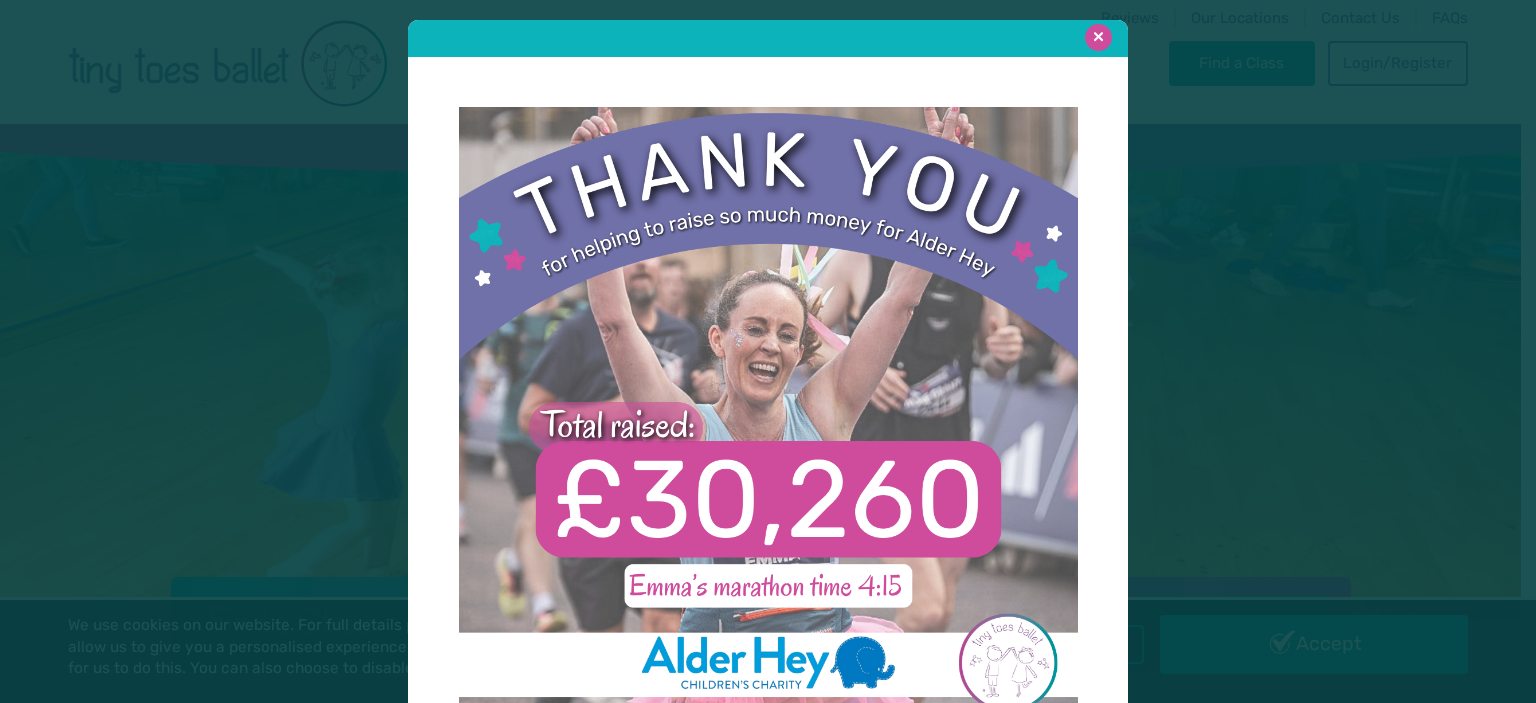 click at bounding box center (1098, 37) 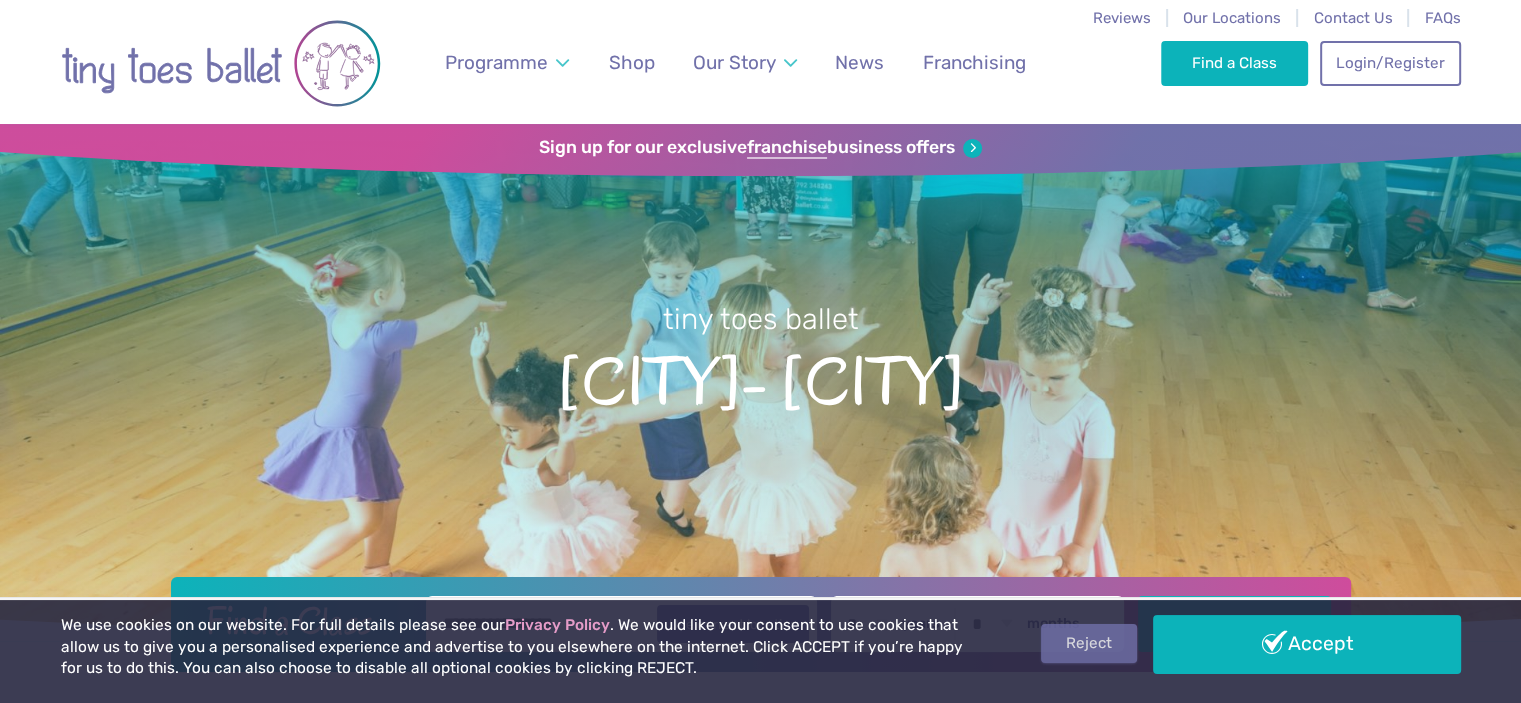 click on "Reject" at bounding box center [1089, 643] 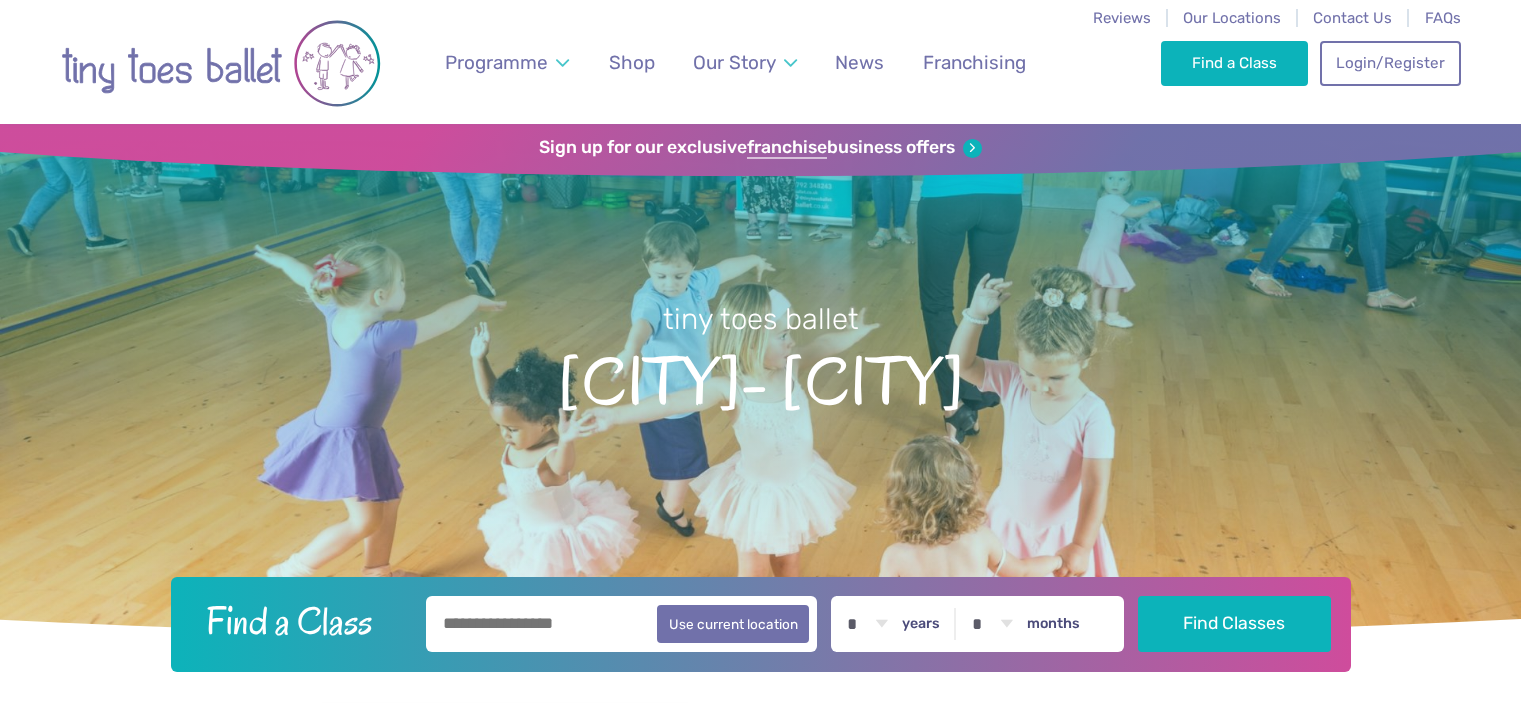 scroll, scrollTop: 0, scrollLeft: 0, axis: both 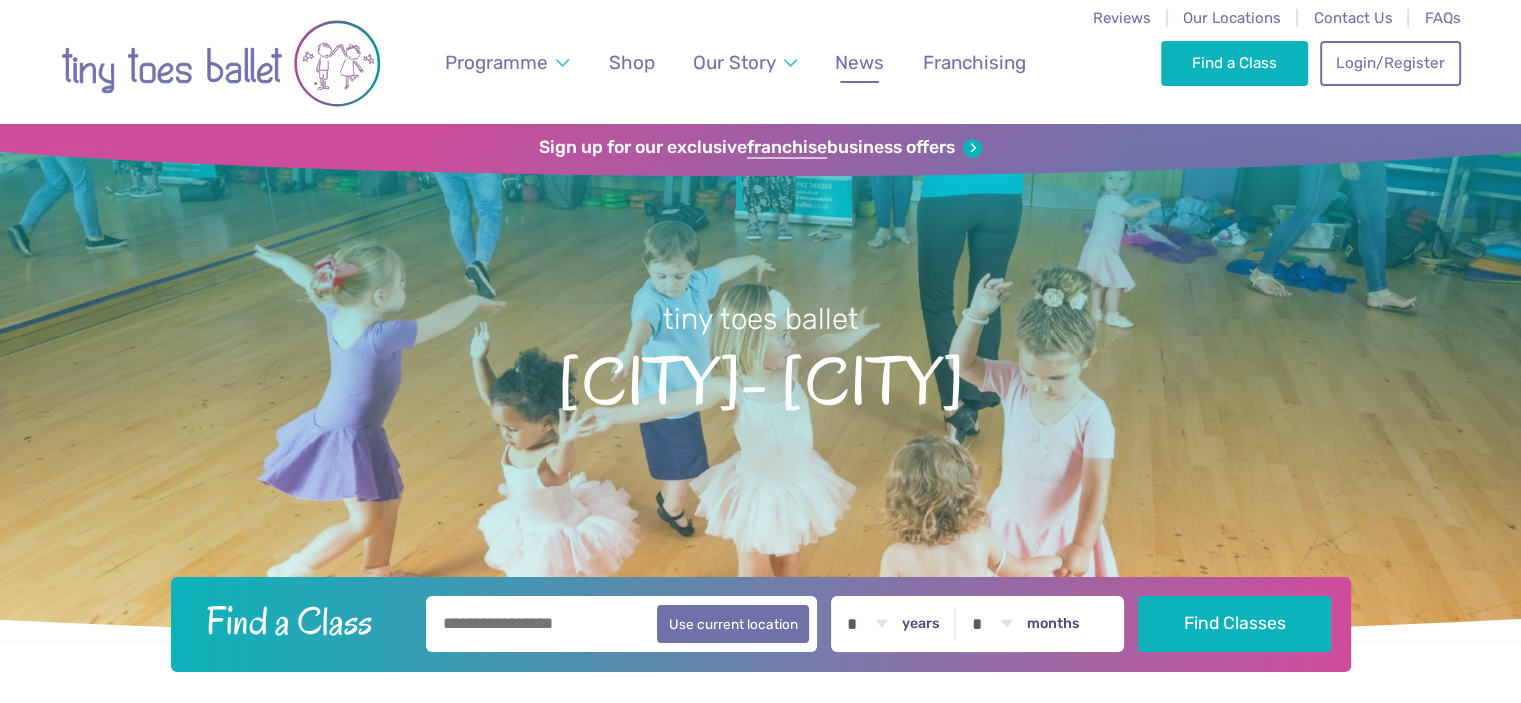 click on "News" at bounding box center [859, 62] 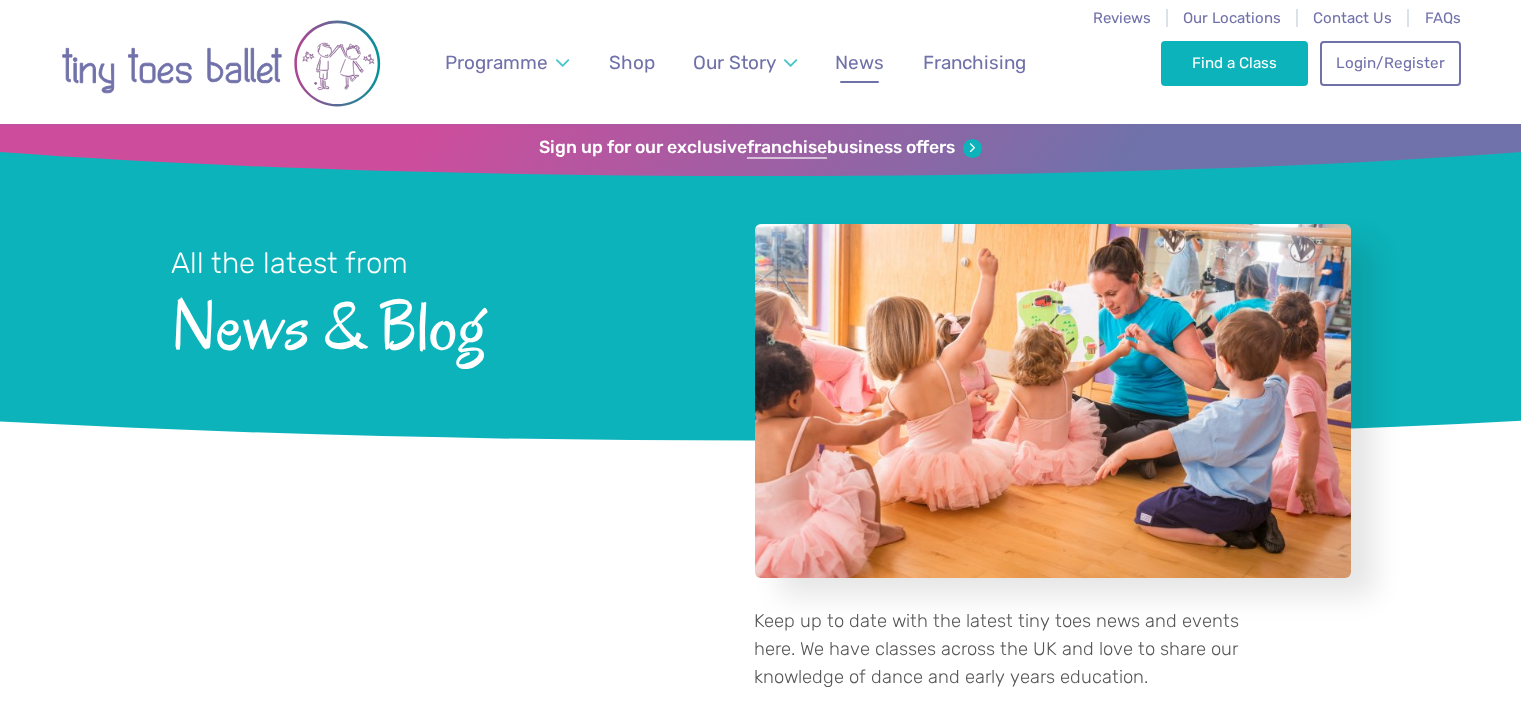 scroll, scrollTop: 0, scrollLeft: 0, axis: both 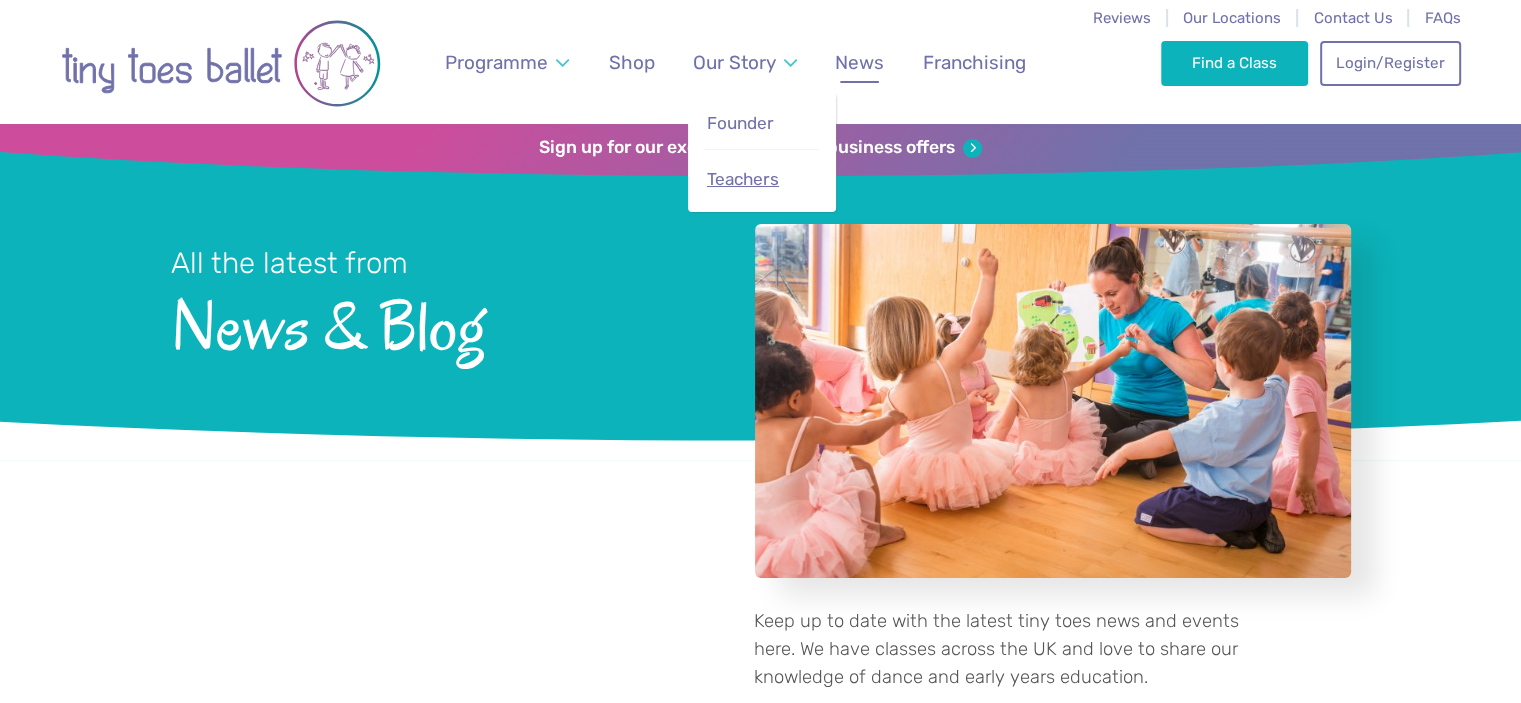 click on "Teachers" at bounding box center (743, 179) 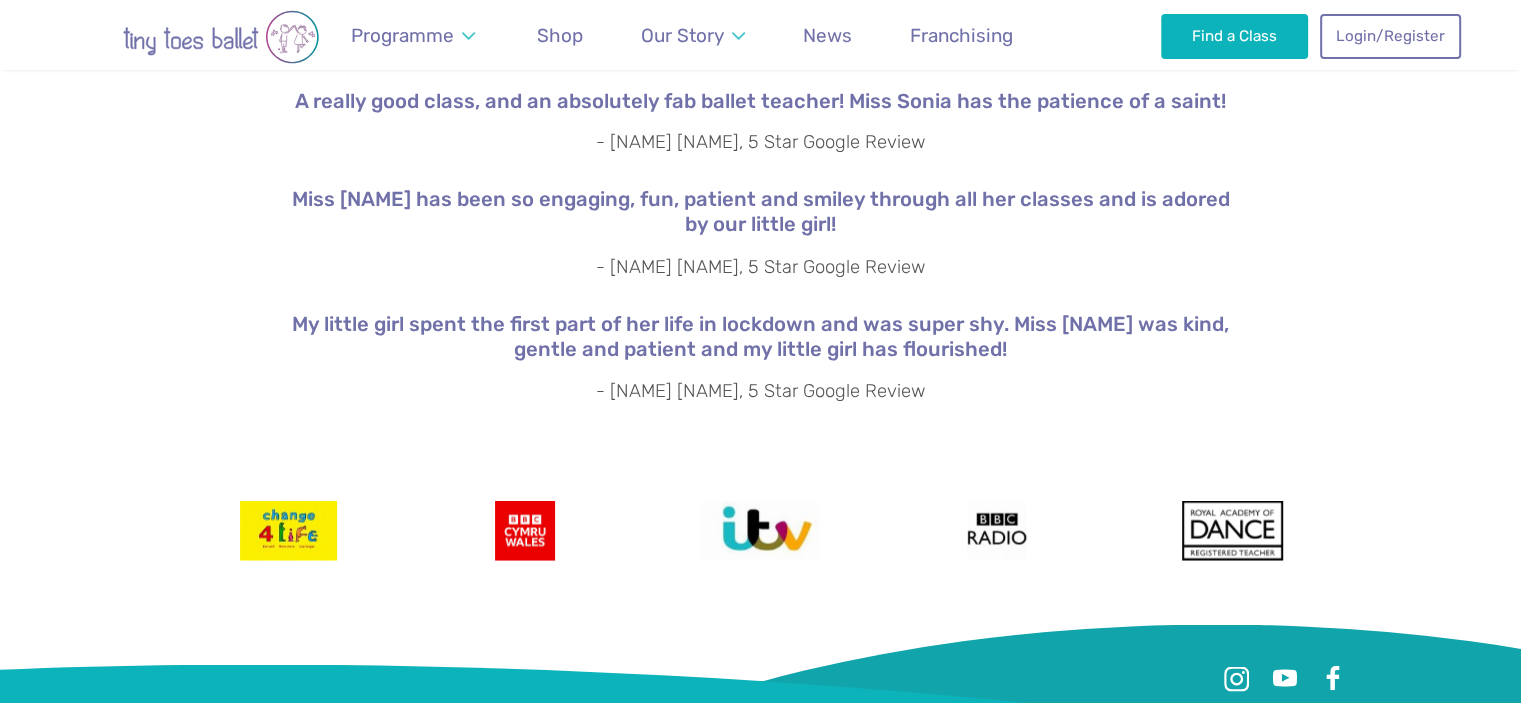 scroll, scrollTop: 3496, scrollLeft: 0, axis: vertical 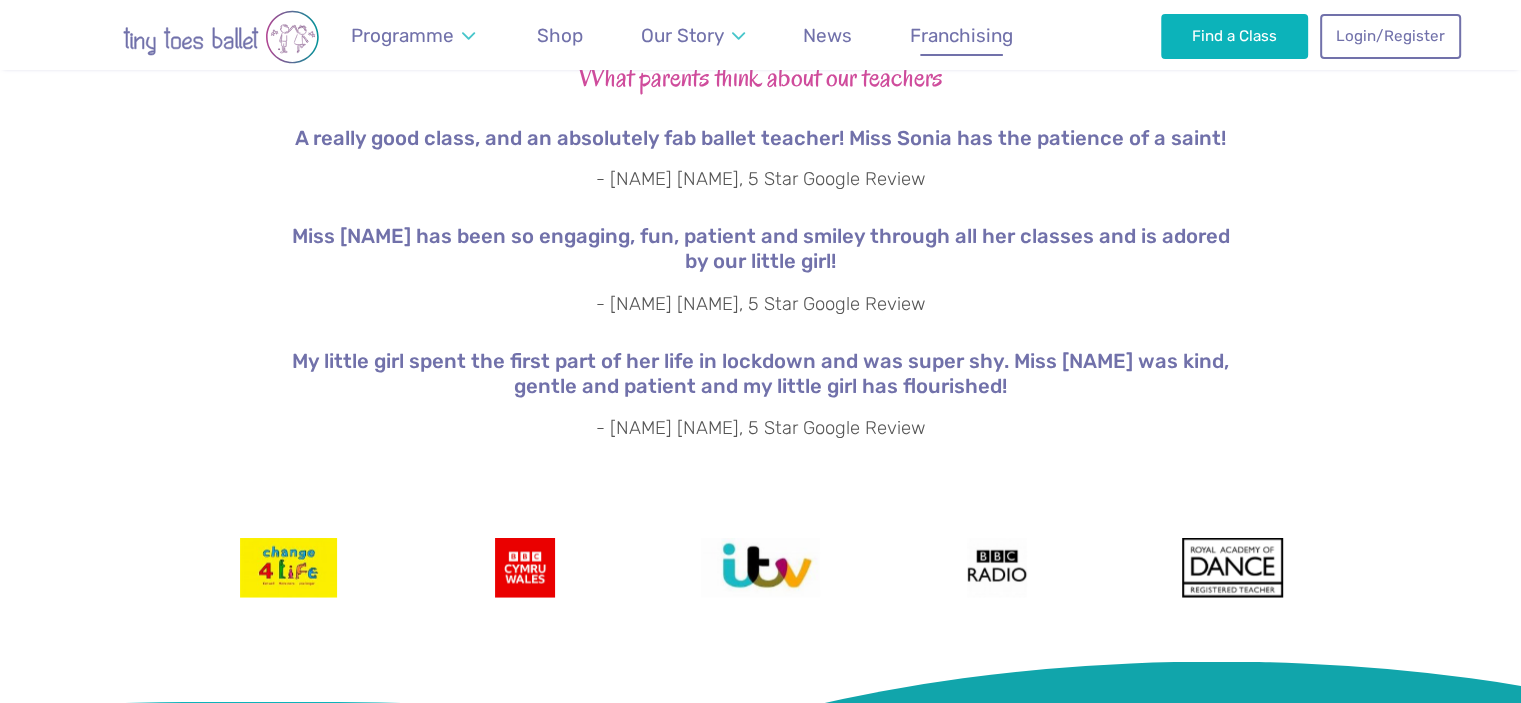 click on "Franchising" at bounding box center (961, 35) 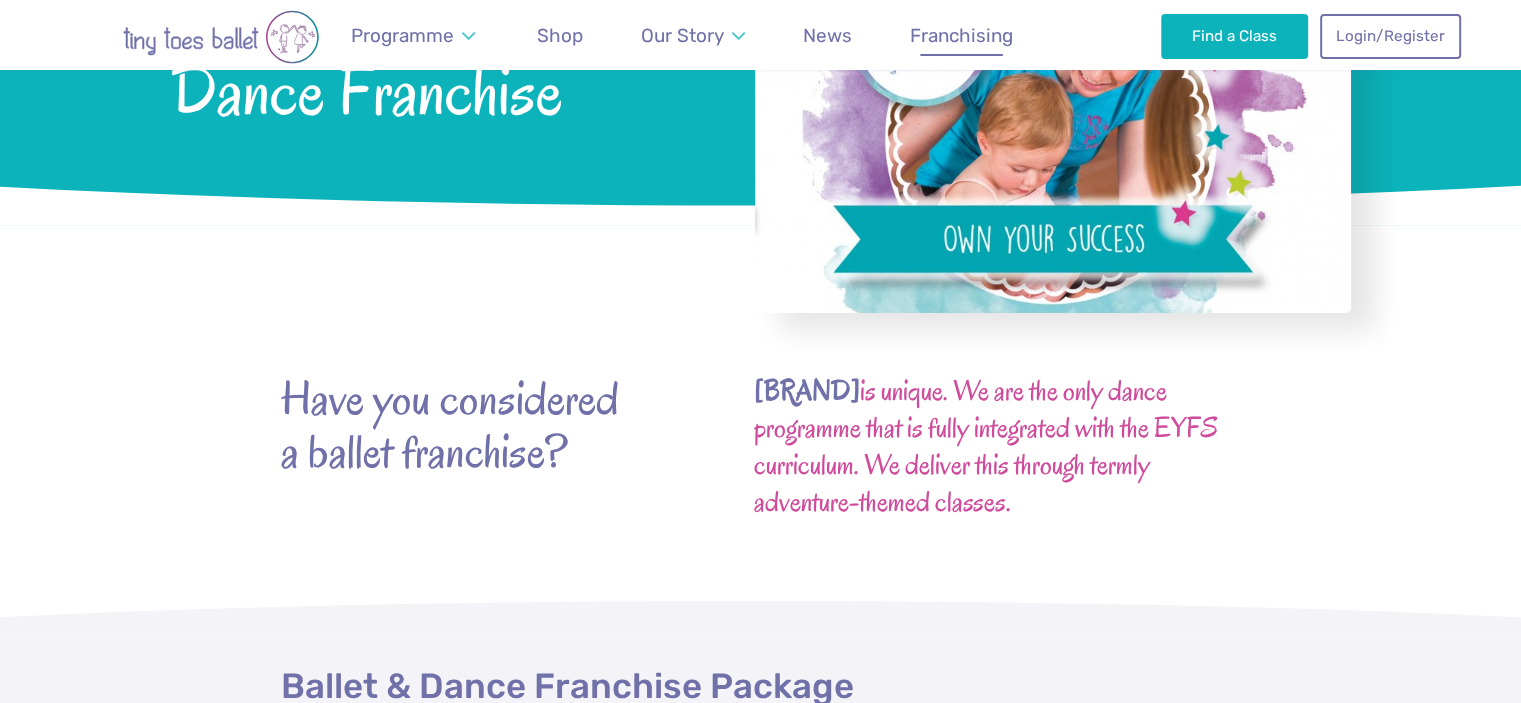 scroll, scrollTop: 400, scrollLeft: 0, axis: vertical 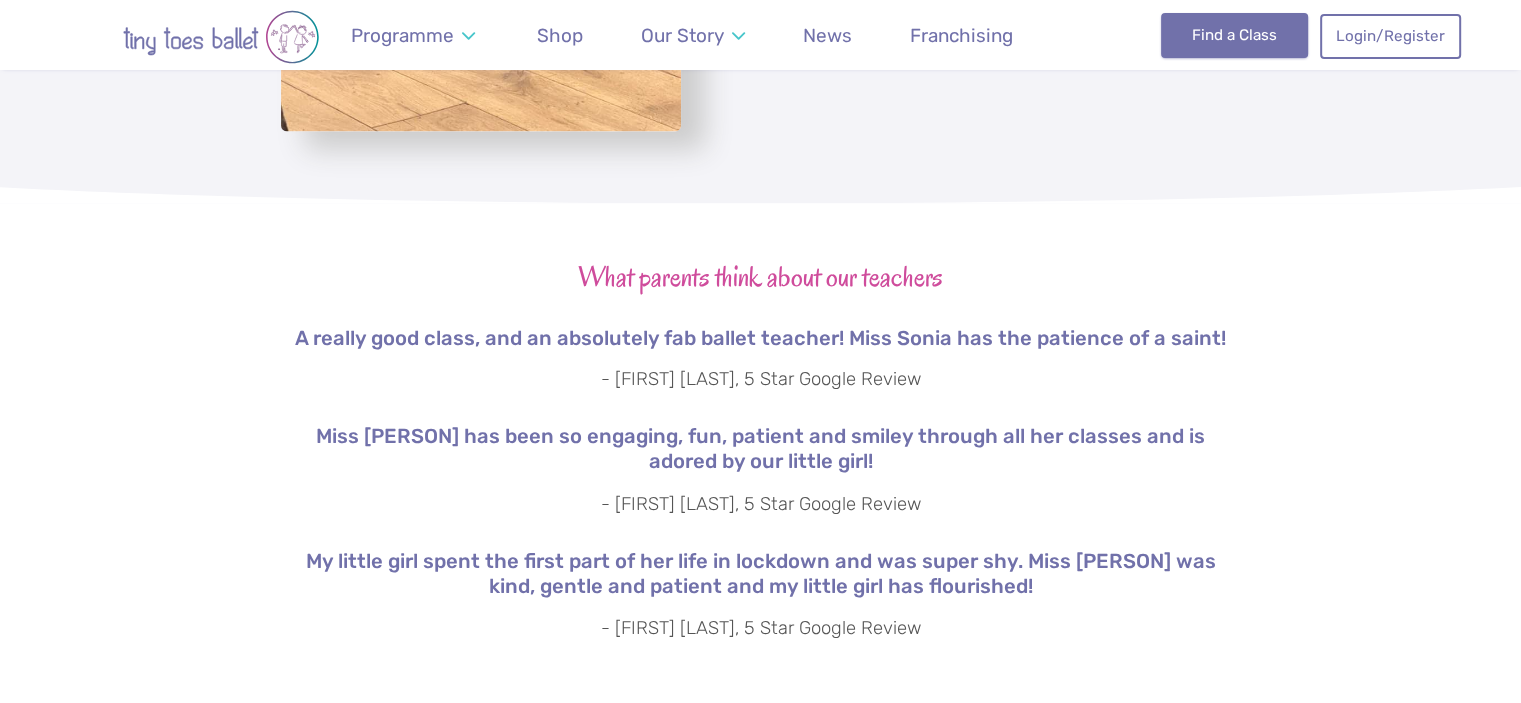 click on "Find a Class" at bounding box center [1234, 35] 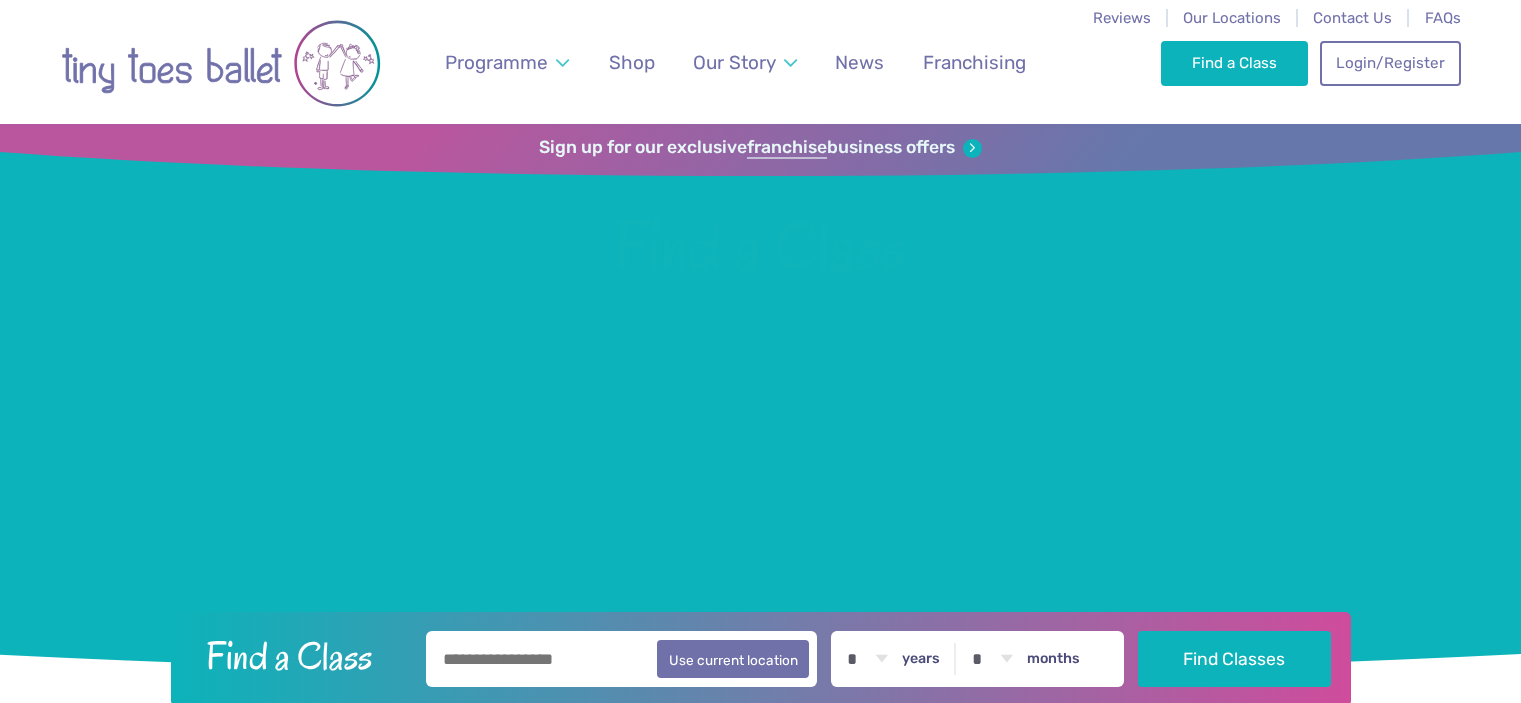 scroll, scrollTop: 0, scrollLeft: 0, axis: both 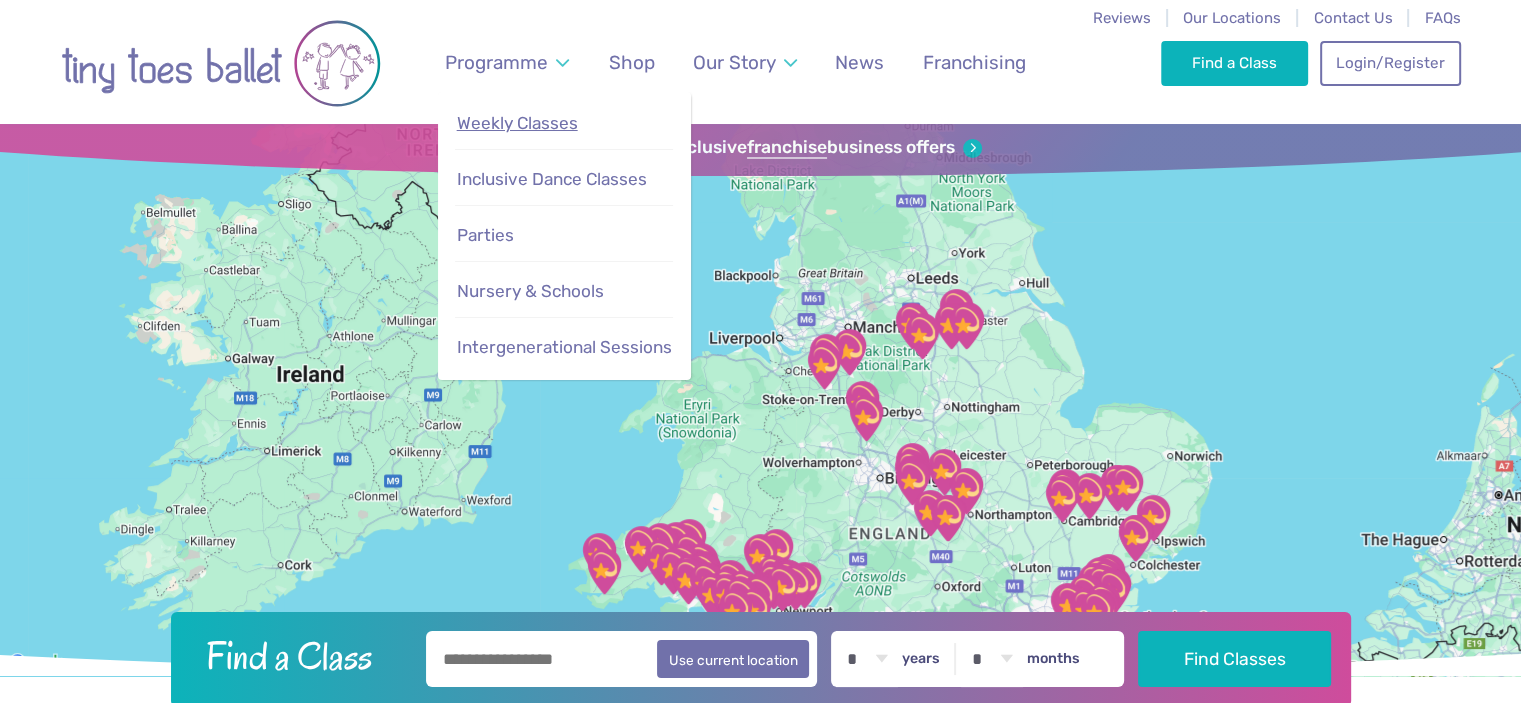 click on "Weekly Classes" at bounding box center [517, 123] 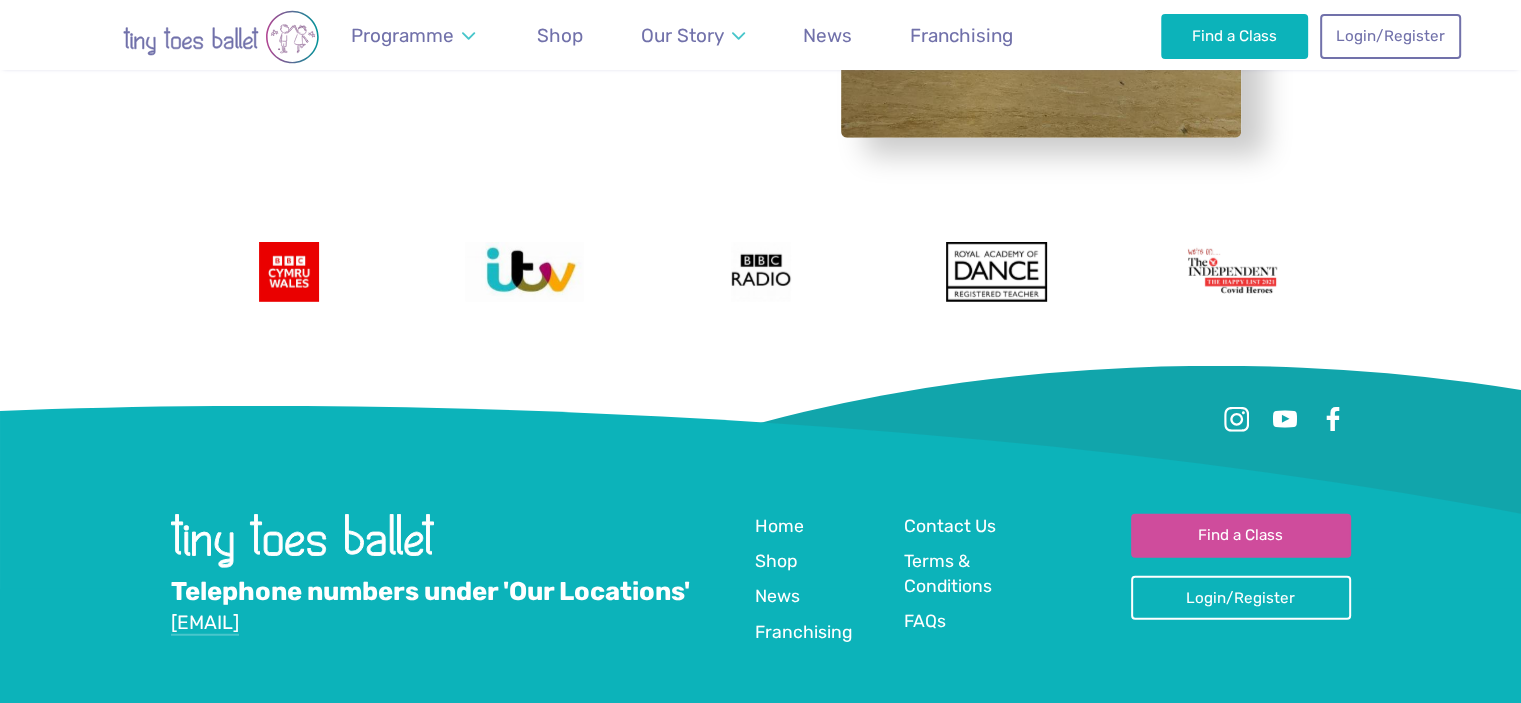 scroll, scrollTop: 5972, scrollLeft: 0, axis: vertical 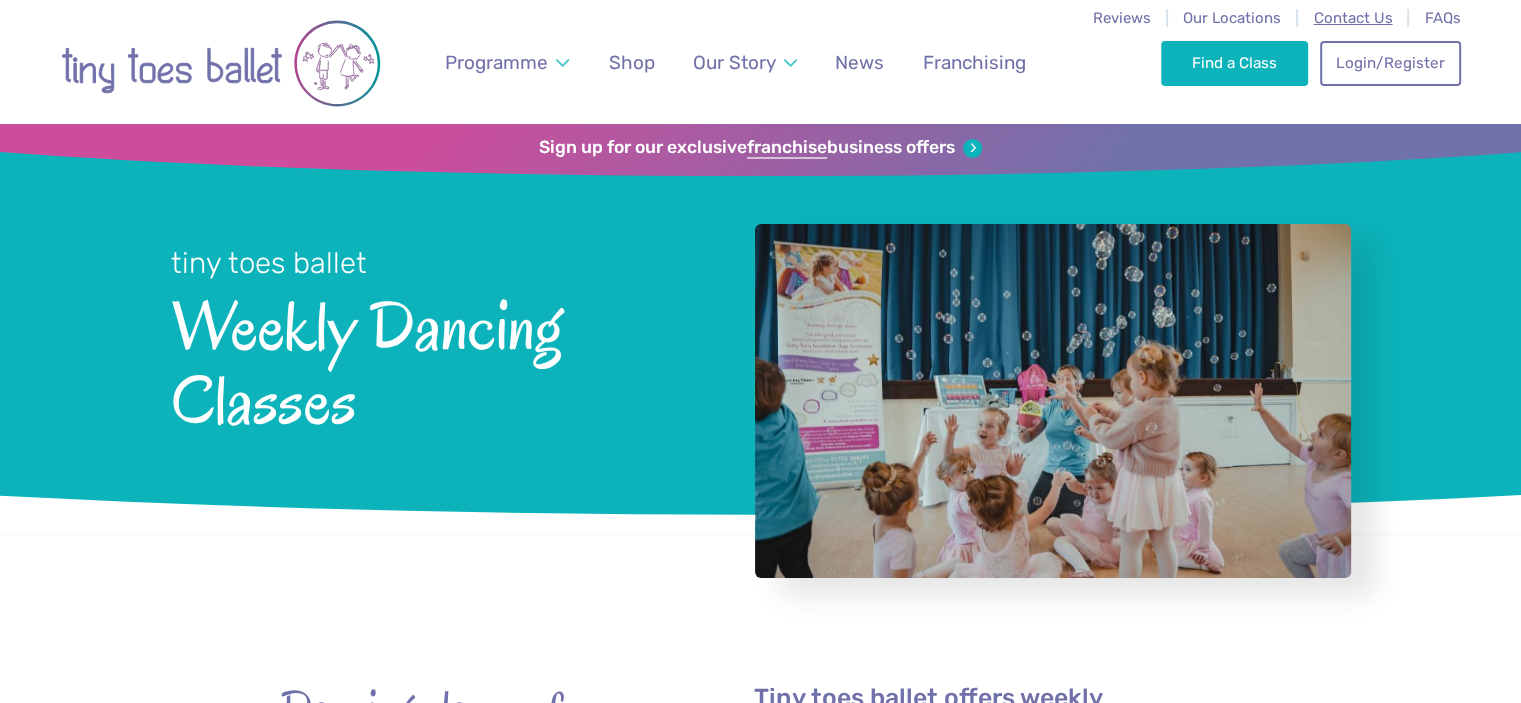 click on "Contact Us" at bounding box center (1352, 18) 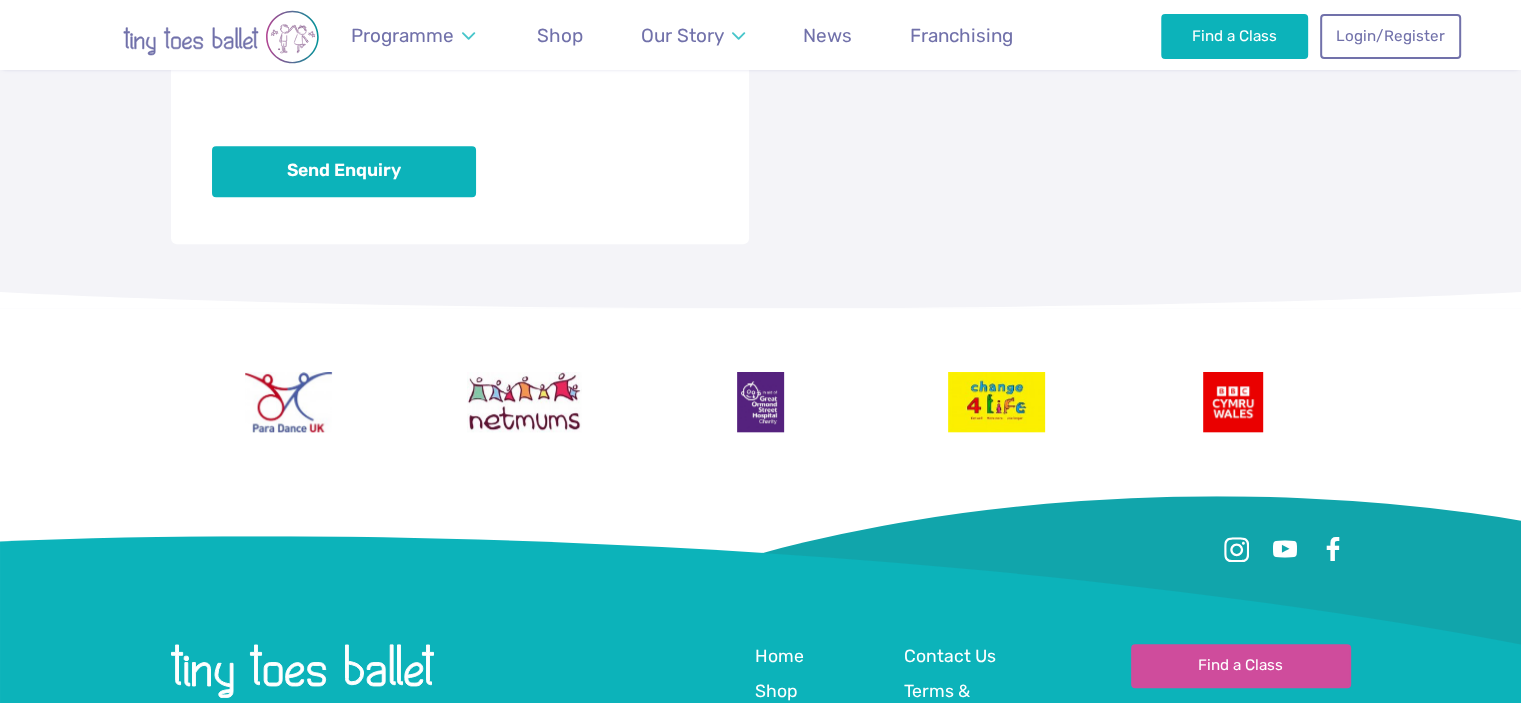 scroll, scrollTop: 1900, scrollLeft: 0, axis: vertical 